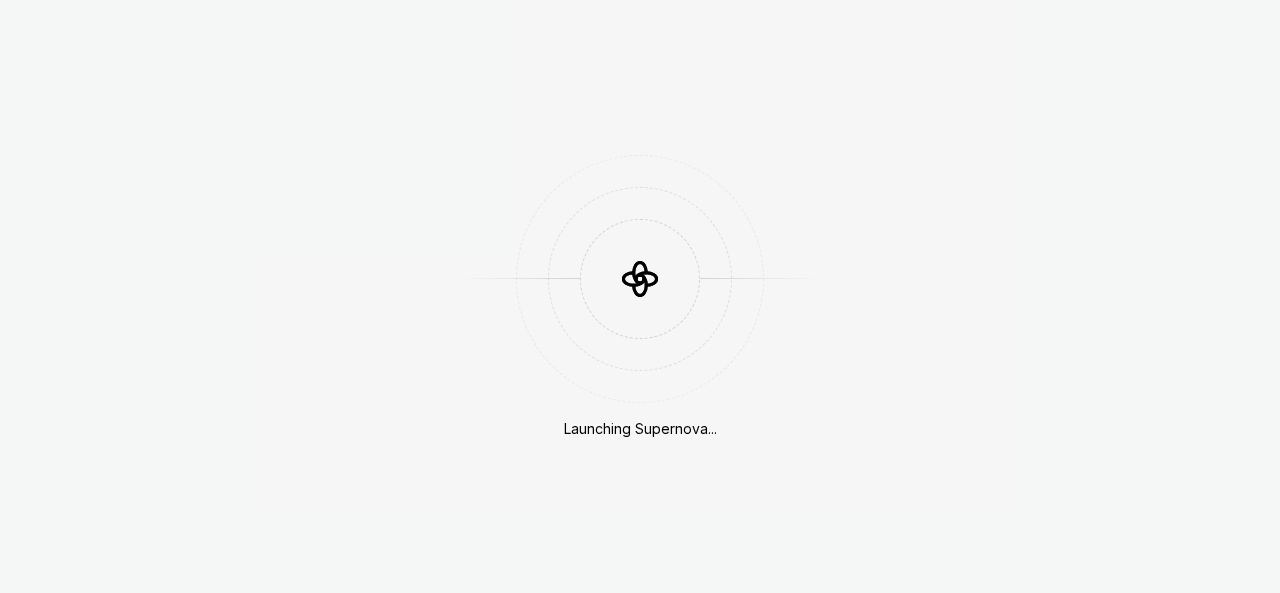 scroll, scrollTop: 0, scrollLeft: 0, axis: both 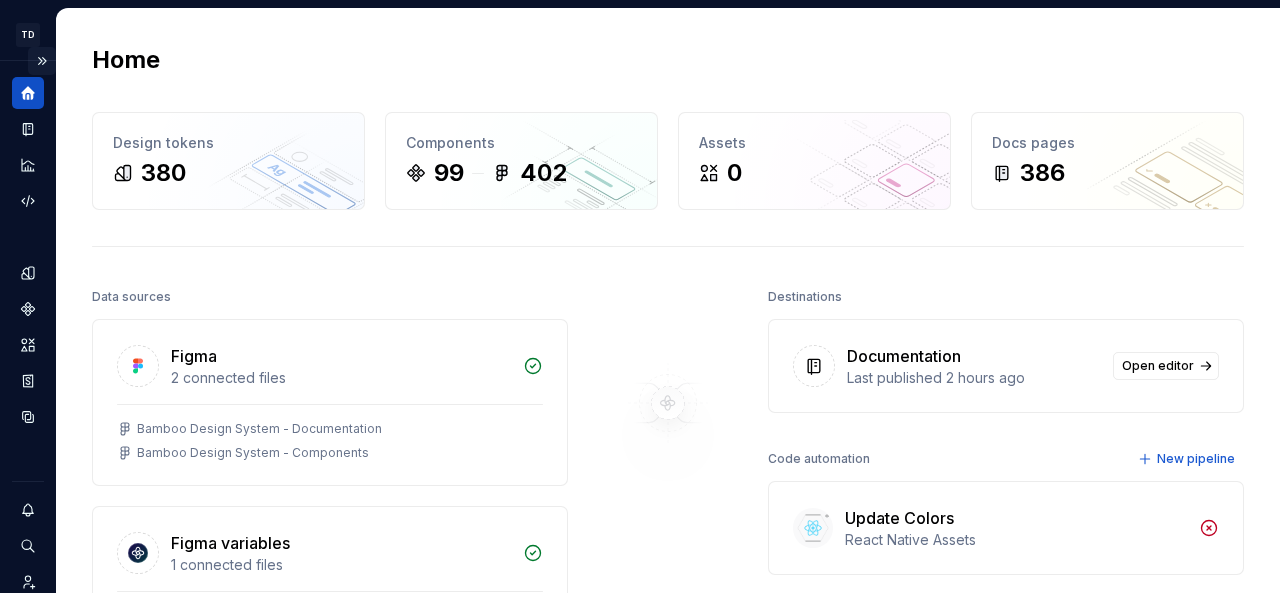 click at bounding box center (42, 61) 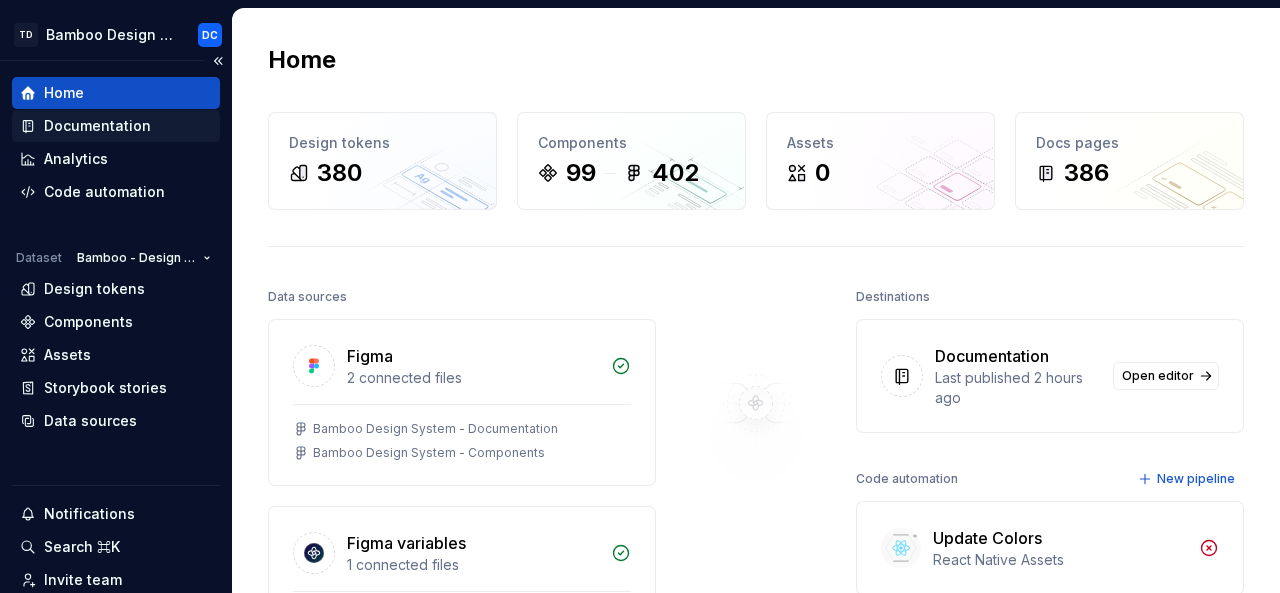 click on "Documentation" at bounding box center [116, 126] 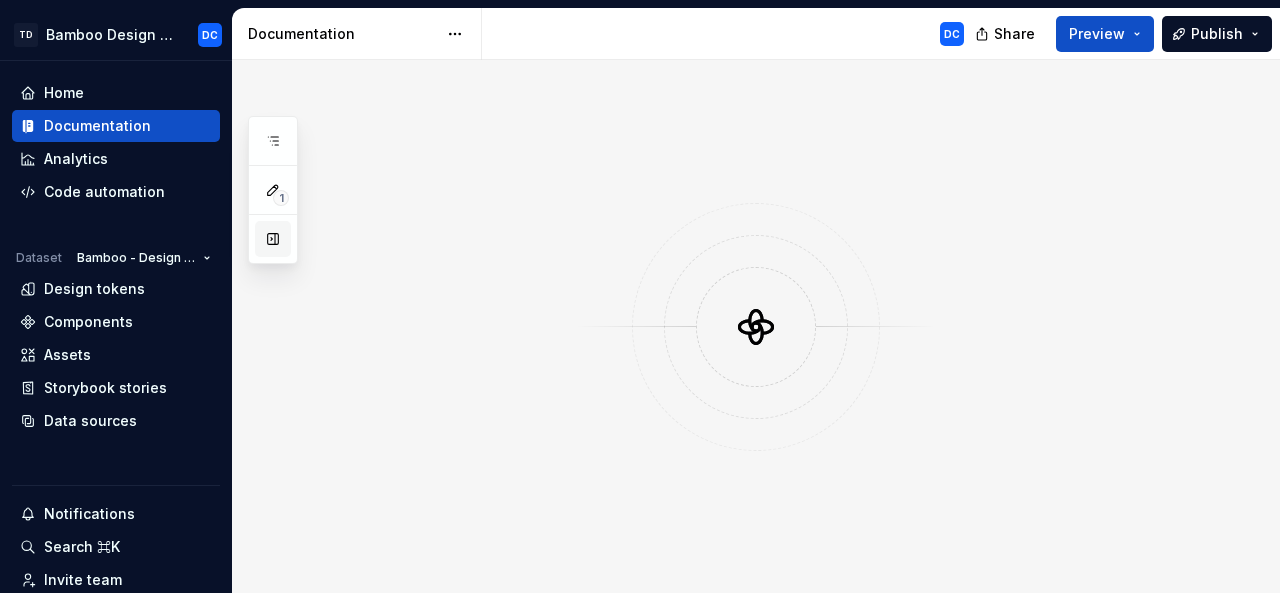 click at bounding box center [273, 239] 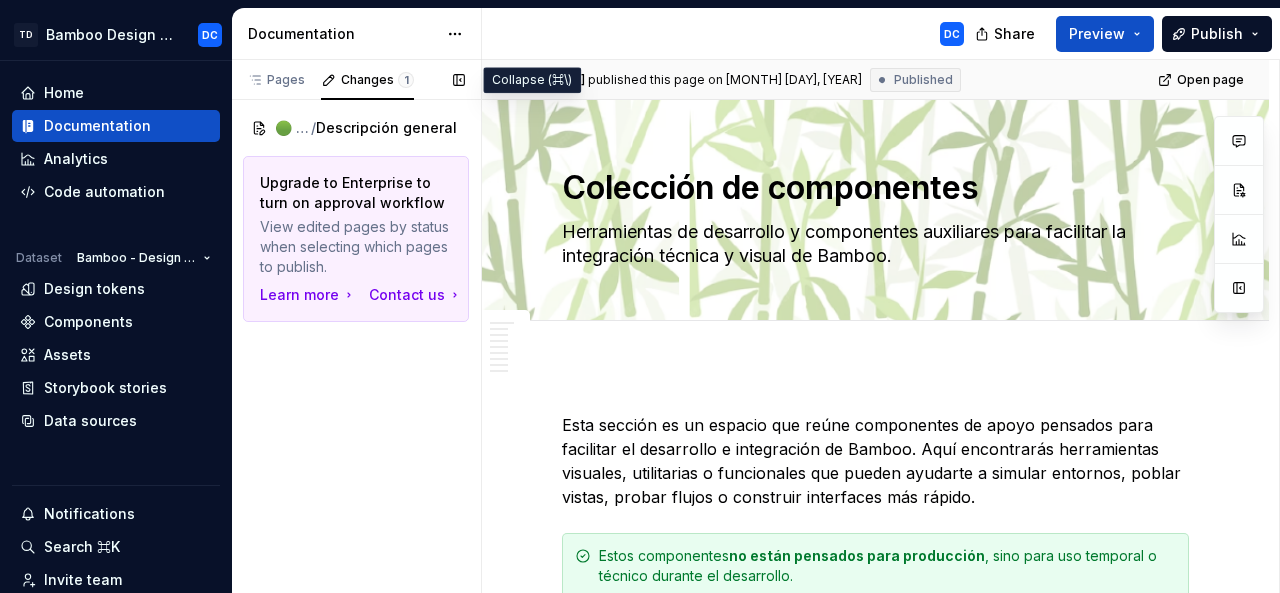 click at bounding box center [459, 80] 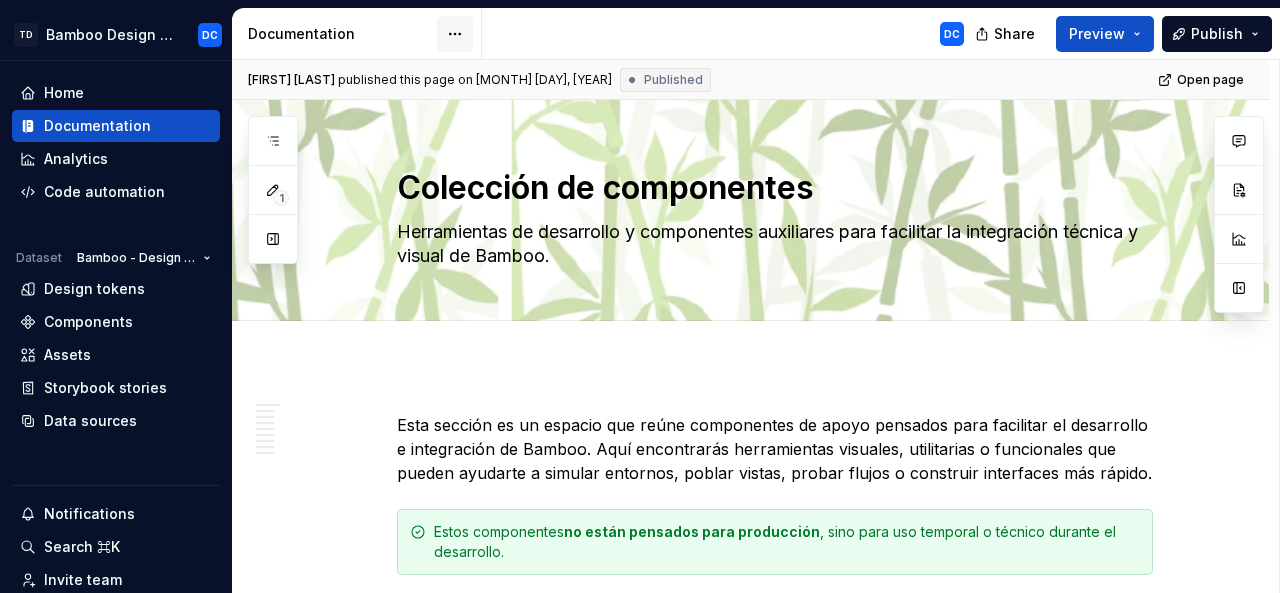click on "TD Bamboo Design System DC Home Documentation Analytics Code automation Dataset Bamboo - Design System Design tokens Components Assets Storybook stories Data sources Notifications Search ⌘K Invite team Settings Contact support Help Documentation DC Share Preview Publish 1 Pages Add
Accessibility guide for tree Page tree.
Navigate the tree with the arrow keys. Common tree hotkeys apply. Further keybindings are available:
enter to execute primary action on focused item
f2 to start renaming the focused item
escape to abort renaming an item
control+d to start dragging selected items
Te damos la bienvenida a Bamboo Bamboo Formas de colaboración Librerías Herramientas Equipo 🟢 Principios y objetivos 🟢 Releases Releases Versión 1.5.X v1.5.X Nuevos Actualizaciones Versión 1.2.X v1.2.X Nuevos Actualizaciones En proceso Versión 1.0.X v1.0.X Nuevos Actualizaciones En proceso 🟢 Instalación Angular | Guía de instalación de Bamboo N" at bounding box center [640, 296] 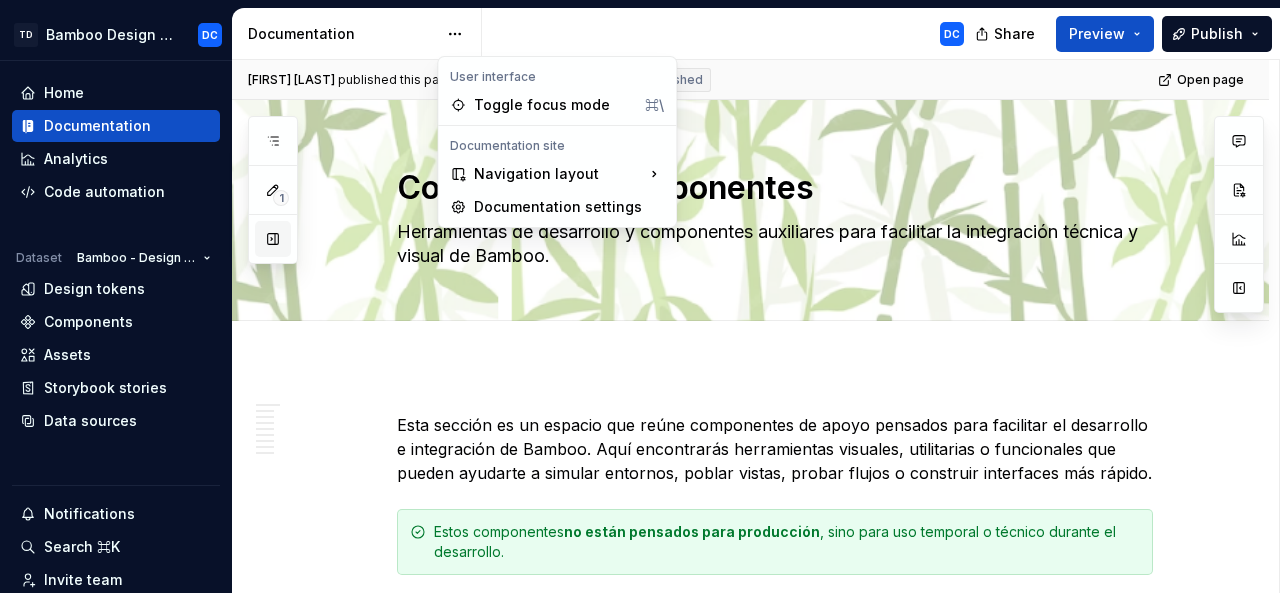 click on "1 Pages Add
Accessibility guide for tree Page tree.
Navigate the tree with the arrow keys. Common tree hotkeys apply. Further keybindings are available:
enter to execute primary action on focused item
f2 to start renaming the focused item
escape to abort renaming an item
control+d to start dragging selected items
Te damos la bienvenida a Bamboo Bamboo Formas de colaboración Librerías Herramientas Equipo 🟢 Principios y objetivos 🟢 Releases Releases Versión 1.5.X v1.5.X Nuevos Actualizaciones Versión 1.2.X v1.2.X Nuevos Actualizaciones En proceso Versión 1.0.X v1.0.X Nuevos Actualizaciones En proceso 🟢 Instalación Angular | Guía de instalación de Bamboo Ionic | Guía de instalación de Bamboo Patrones UI/UX  Charts Respaldo: Angular | Guía de instalación de Bamboo 🟢 Foundations Otras marcas mitec Animaciones y transiciones Descripción general mitec Borders Descripción general Implementación Colores Semantic colors N" at bounding box center [273, 190] 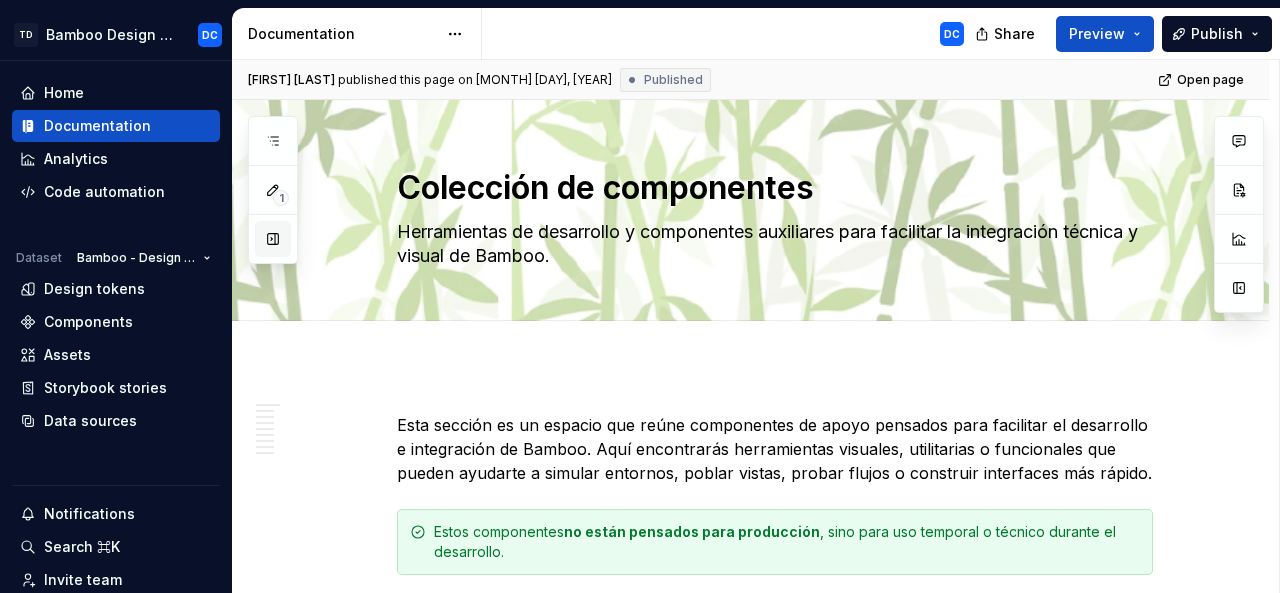 click at bounding box center (273, 239) 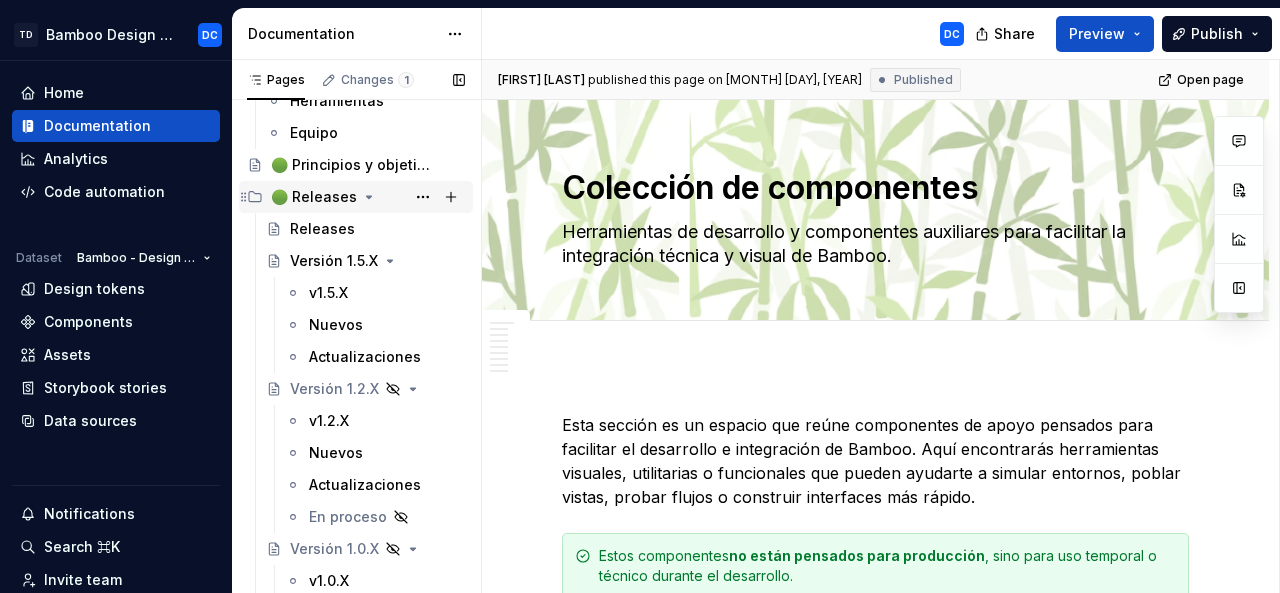 scroll, scrollTop: 0, scrollLeft: 0, axis: both 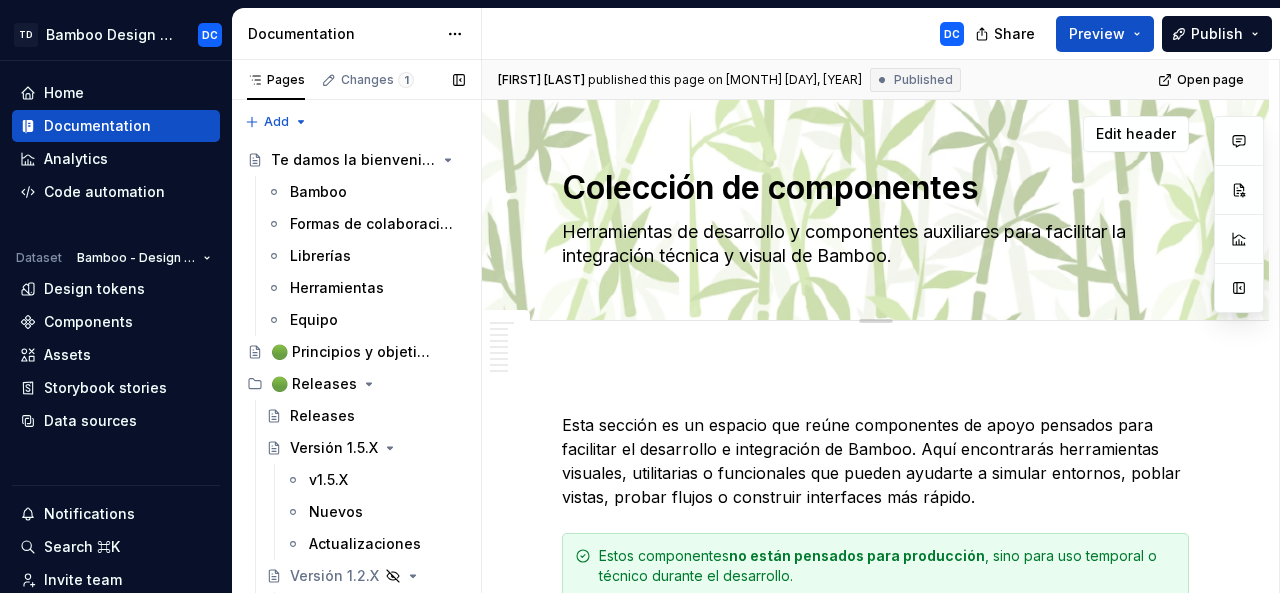 type on "*" 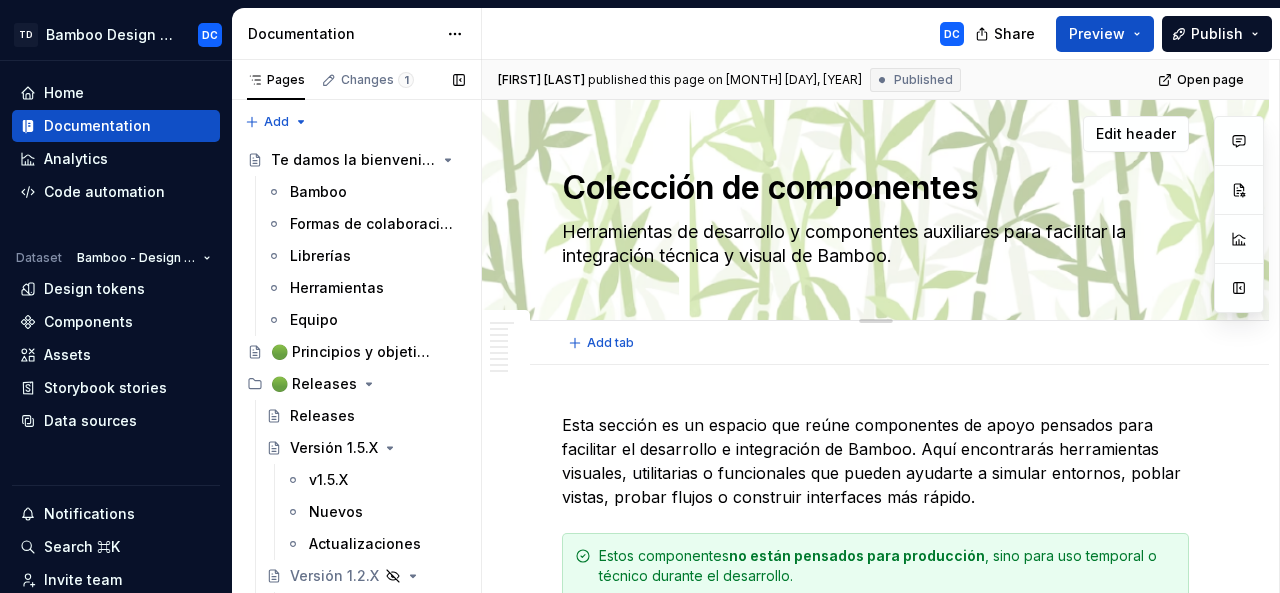 type 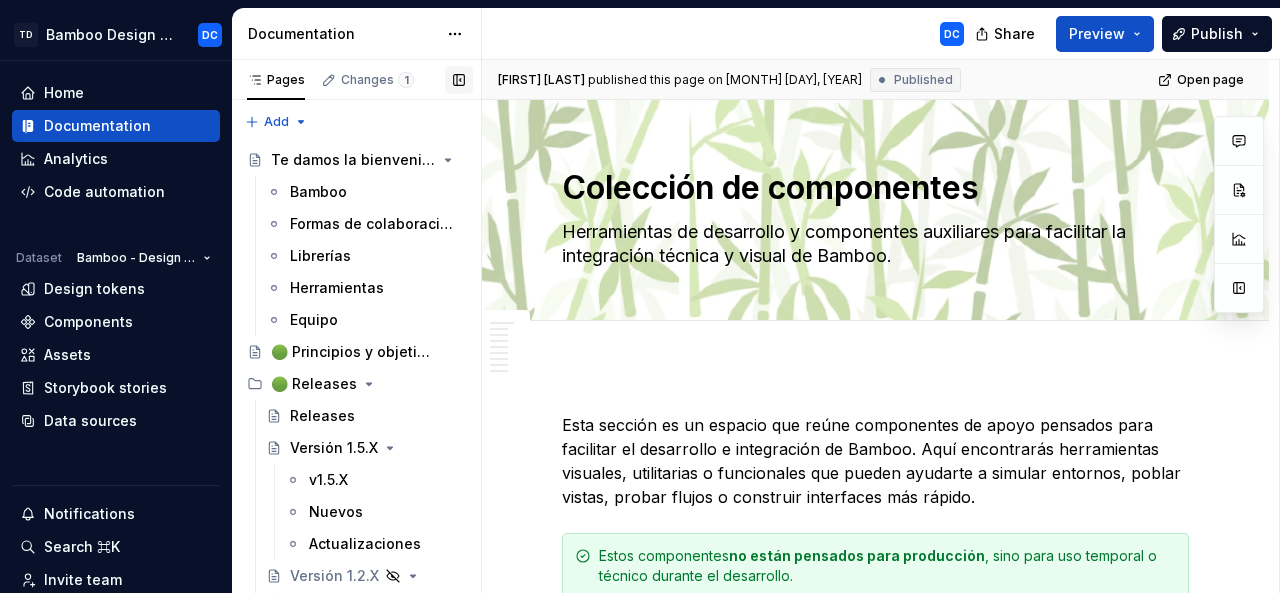 click at bounding box center [459, 80] 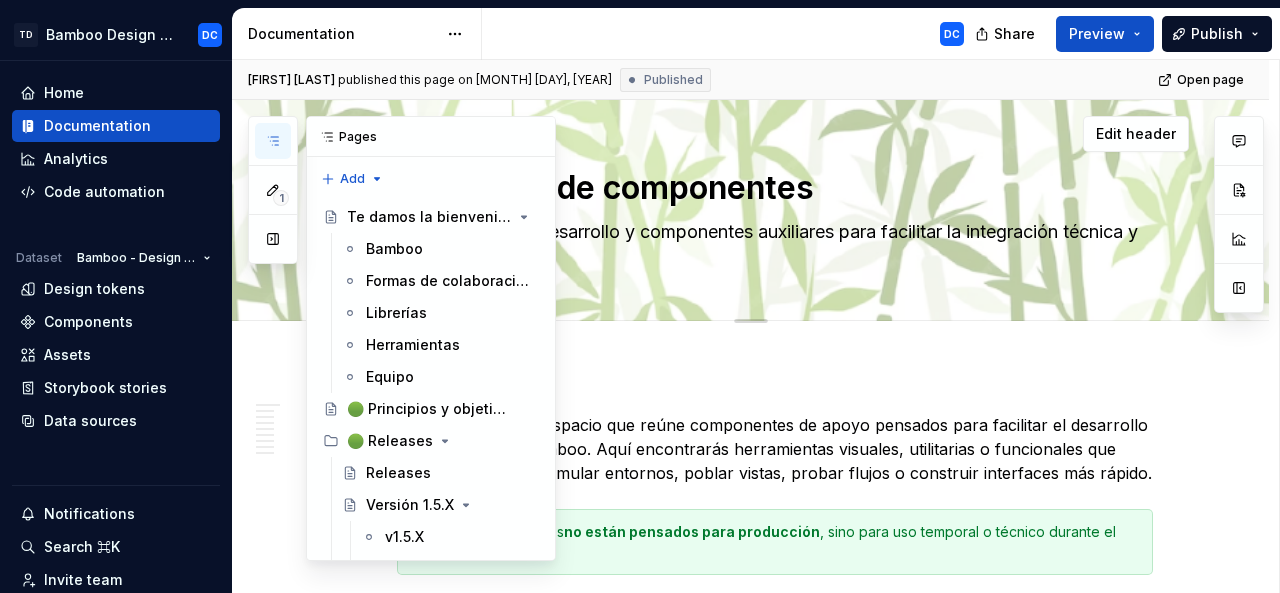 click at bounding box center (273, 239) 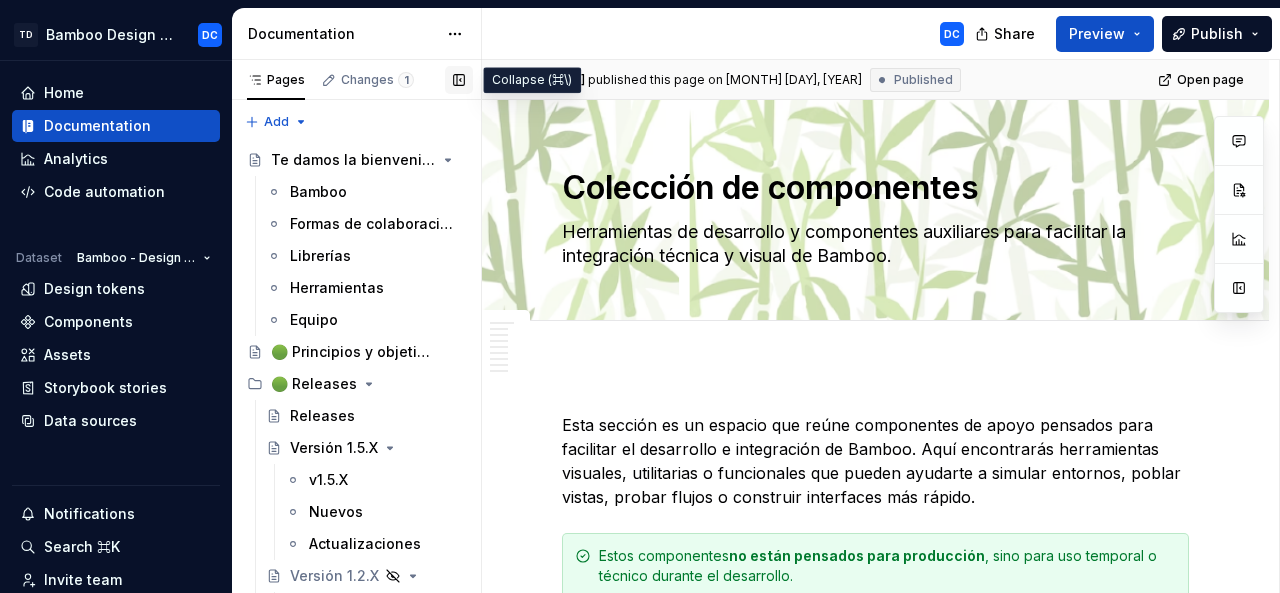 click at bounding box center [459, 80] 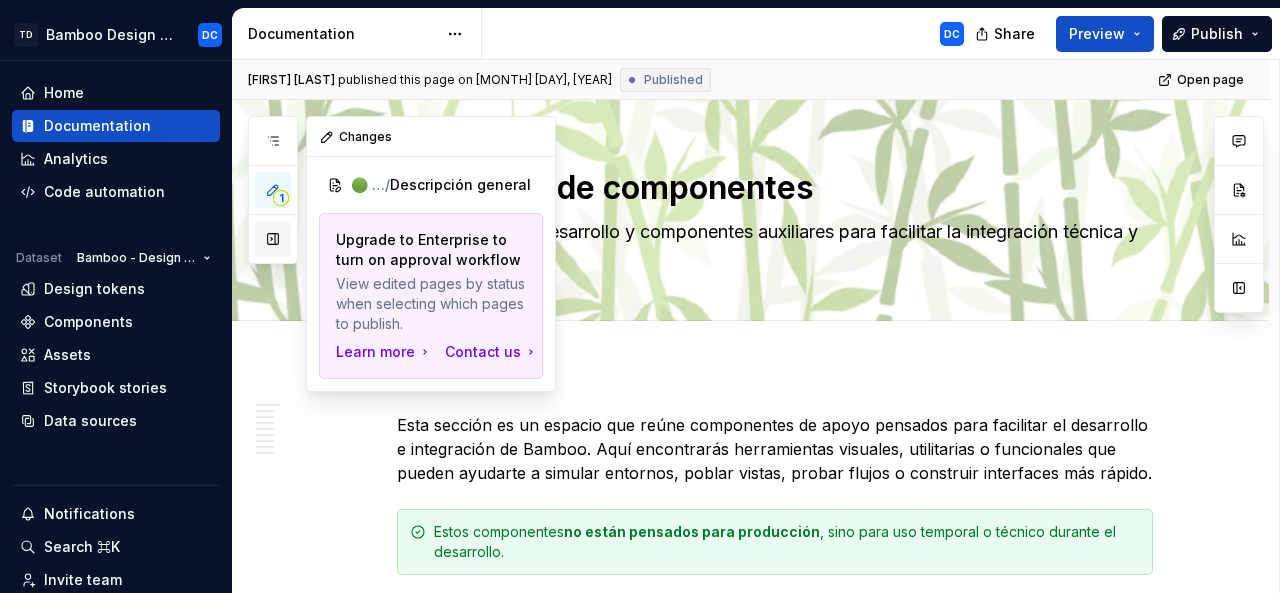 click at bounding box center [273, 239] 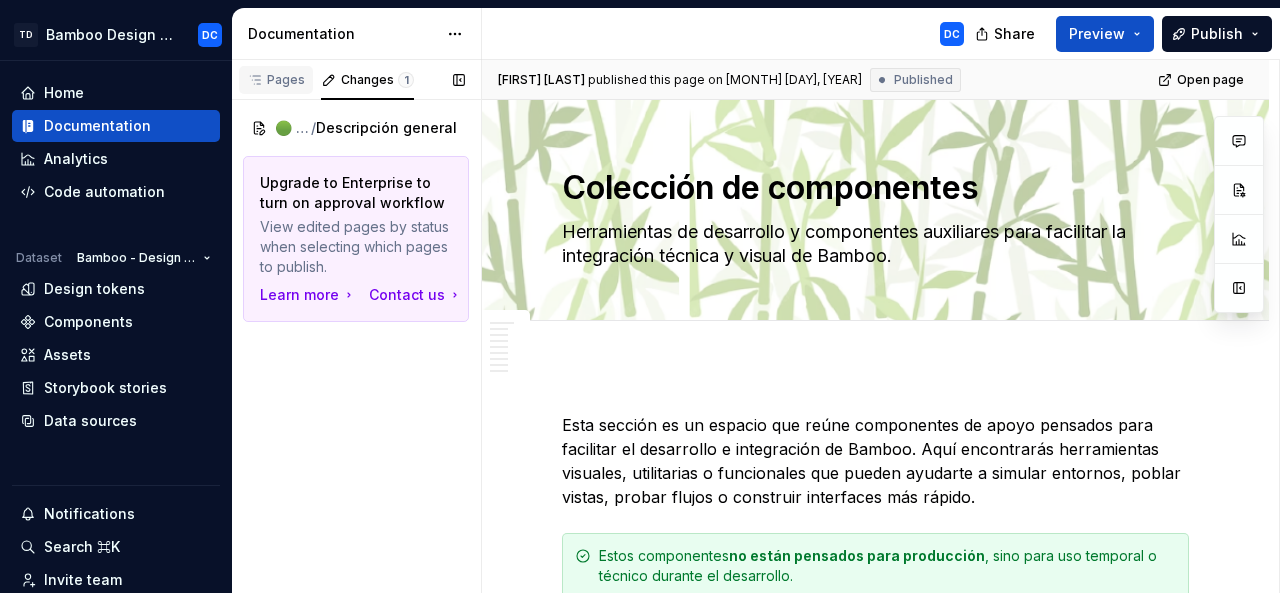 click on "Pages" at bounding box center [276, 80] 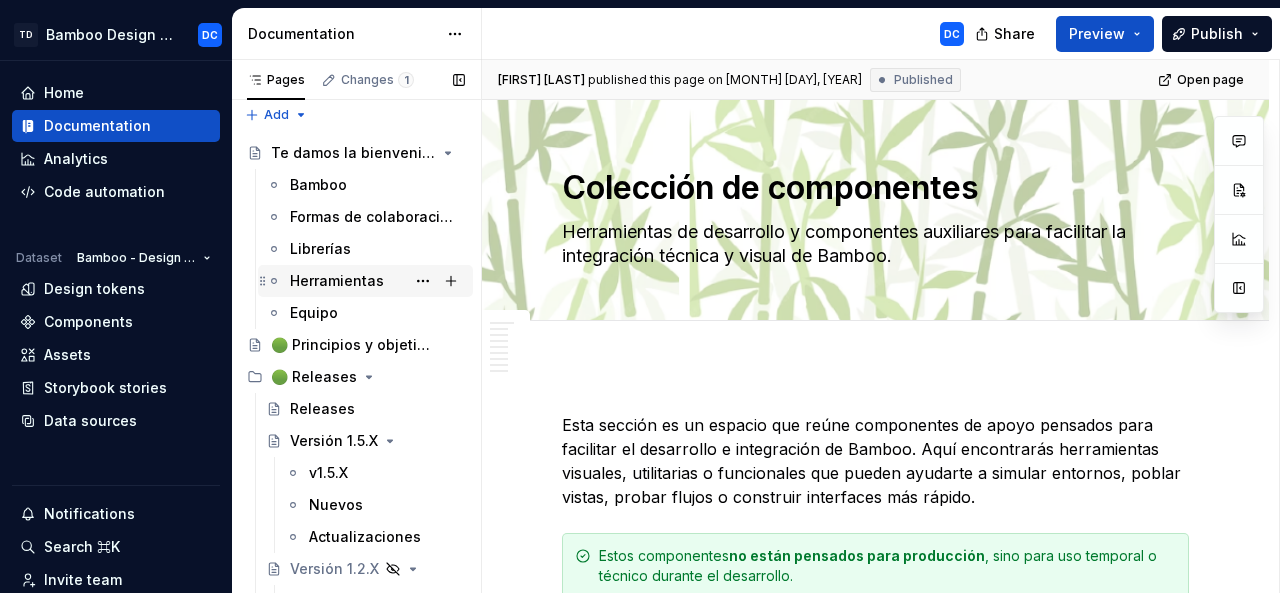 scroll, scrollTop: 0, scrollLeft: 0, axis: both 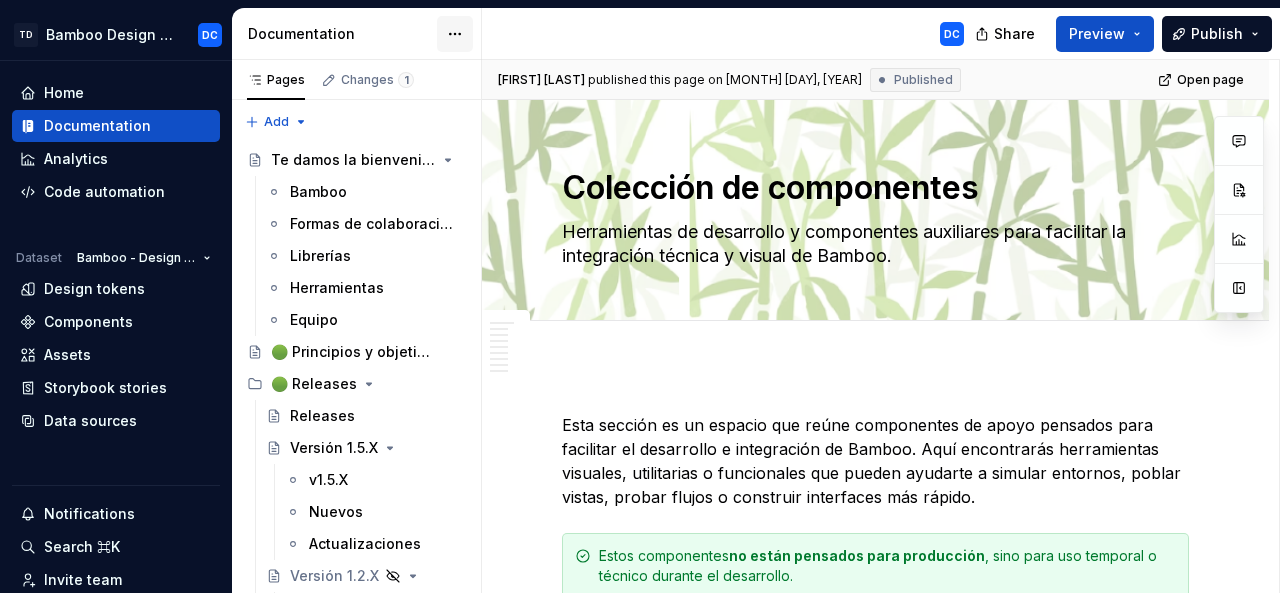 click on "TD Bamboo Design System DC Home Documentation Analytics Code automation Dataset Bamboo - Design System Design tokens Components Assets Storybook stories Data sources Notifications Search ⌘K Invite team Settings Contact support Help Documentation DC Share Preview Publish Pages Changes 1 Add
Accessibility guide for tree Page tree.
Navigate the tree with the arrow keys. Common tree hotkeys apply. Further keybindings are available:
enter to execute primary action on focused item
f2 to start renaming the focused item
escape to abort renaming an item
control+d to start dragging selected items
Te damos la bienvenida a Bamboo Bamboo Formas de colaboración Librerías Herramientas Equipo 🟢 Principios y objetivos 🟢 Releases Releases Versión 1.5.X v1.5.X Nuevos Actualizaciones Versión 1.2.X v1.2.X Nuevos Actualizaciones En proceso Versión 1.0.X v1.0.X Nuevos Actualizaciones En proceso 🟢 Instalación Patrones UI/UX  Charts Otras marcas" at bounding box center (640, 296) 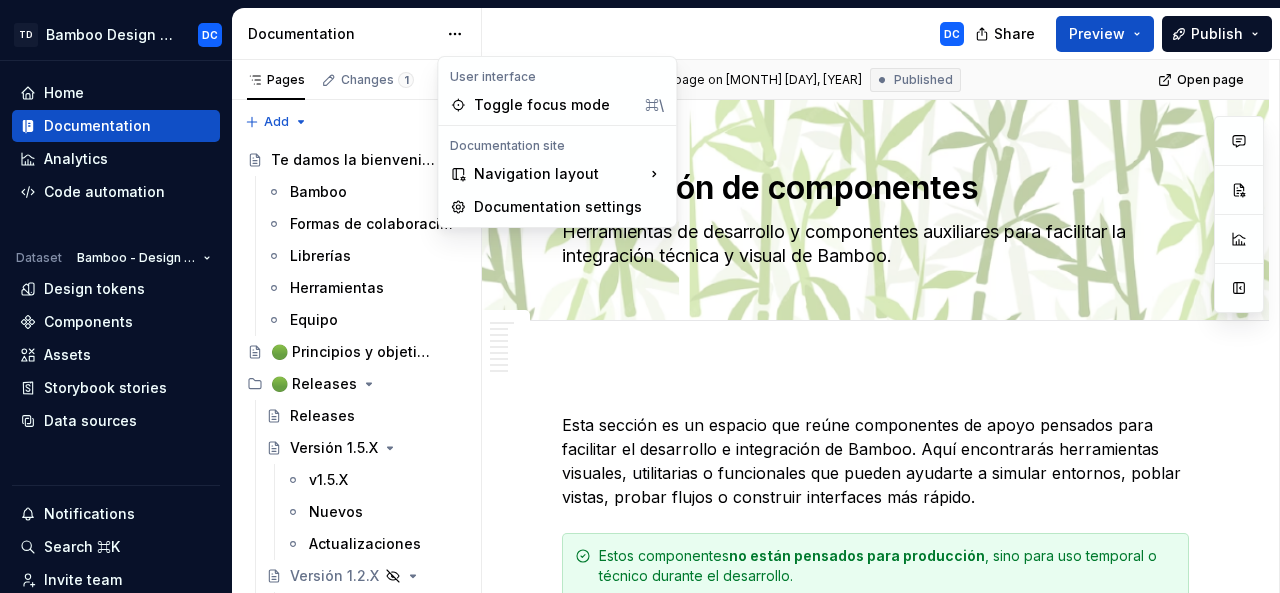 click on "TD Bamboo Design System DC Home Documentation Analytics Code automation Dataset Bamboo - Design System Design tokens Components Assets Storybook stories Data sources Notifications Search ⌘K Invite team Settings Contact support Help Documentation DC Share Preview Publish Pages Changes 1 Add
Accessibility guide for tree Page tree.
Navigate the tree with the arrow keys. Common tree hotkeys apply. Further keybindings are available:
enter to execute primary action on focused item
f2 to start renaming the focused item
escape to abort renaming an item
control+d to start dragging selected items
Te damos la bienvenida a Bamboo Bamboo Formas de colaboración Librerías Herramientas Equipo 🟢 Principios y objetivos 🟢 Releases Releases Versión 1.5.X v1.5.X Nuevos Actualizaciones Versión 1.2.X v1.2.X Nuevos Actualizaciones En proceso Versión 1.0.X v1.0.X Nuevos Actualizaciones En proceso 🟢 Instalación Patrones UI/UX  Charts Otras marcas" at bounding box center [640, 296] 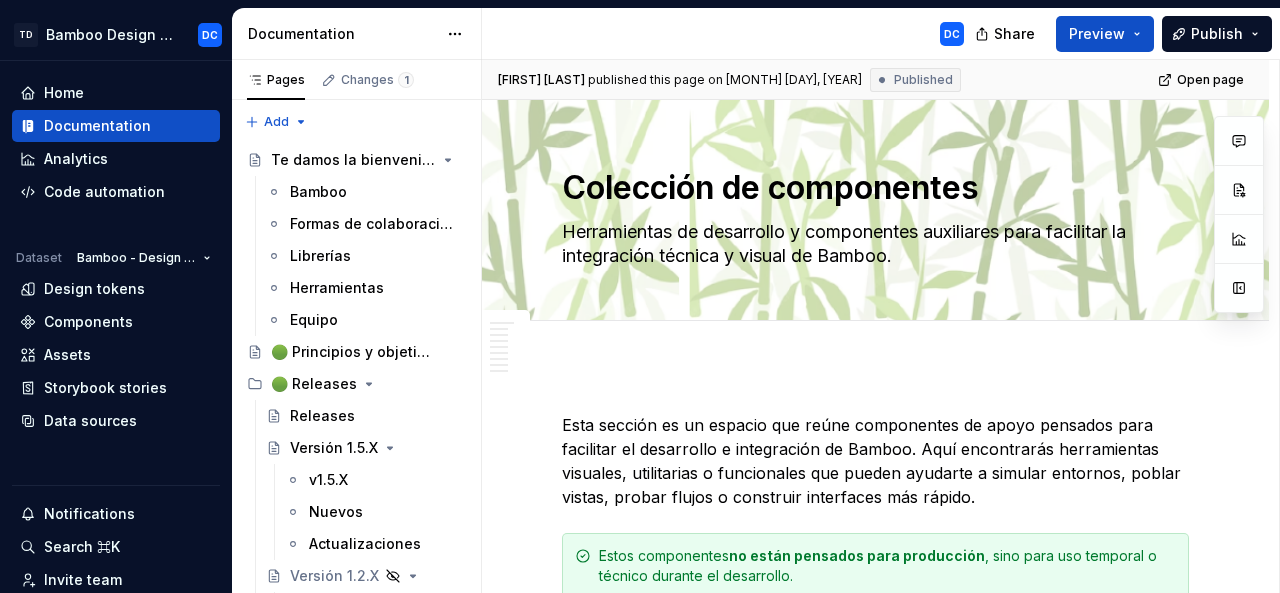 click on "DC" at bounding box center [731, 34] 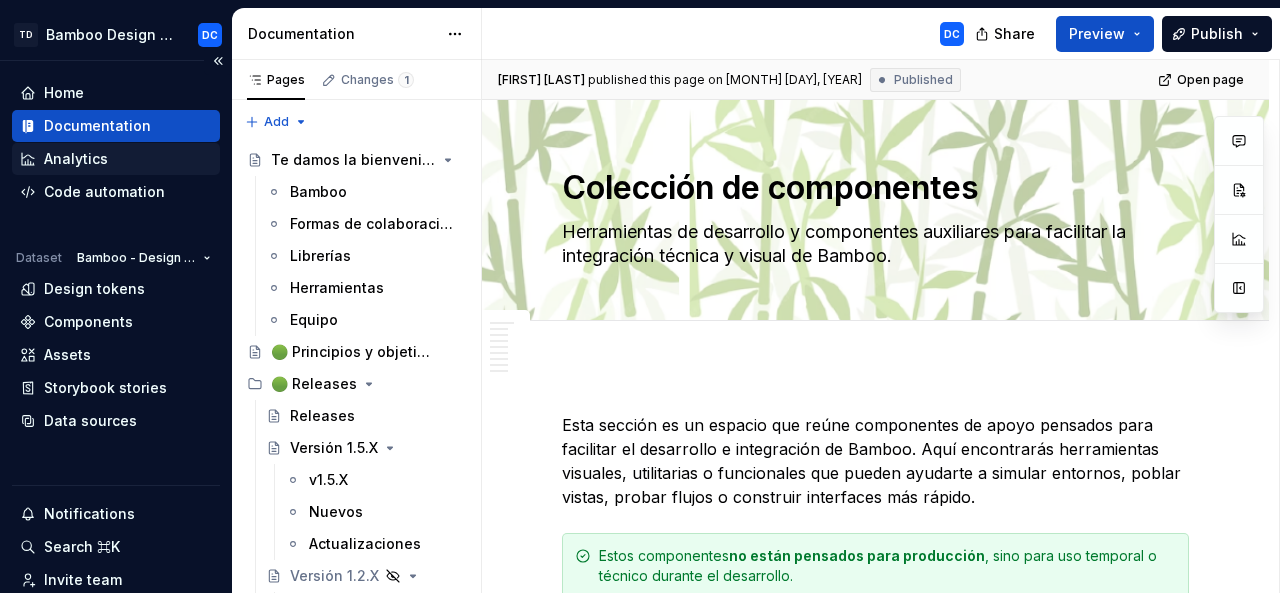 click on "Analytics" at bounding box center (116, 159) 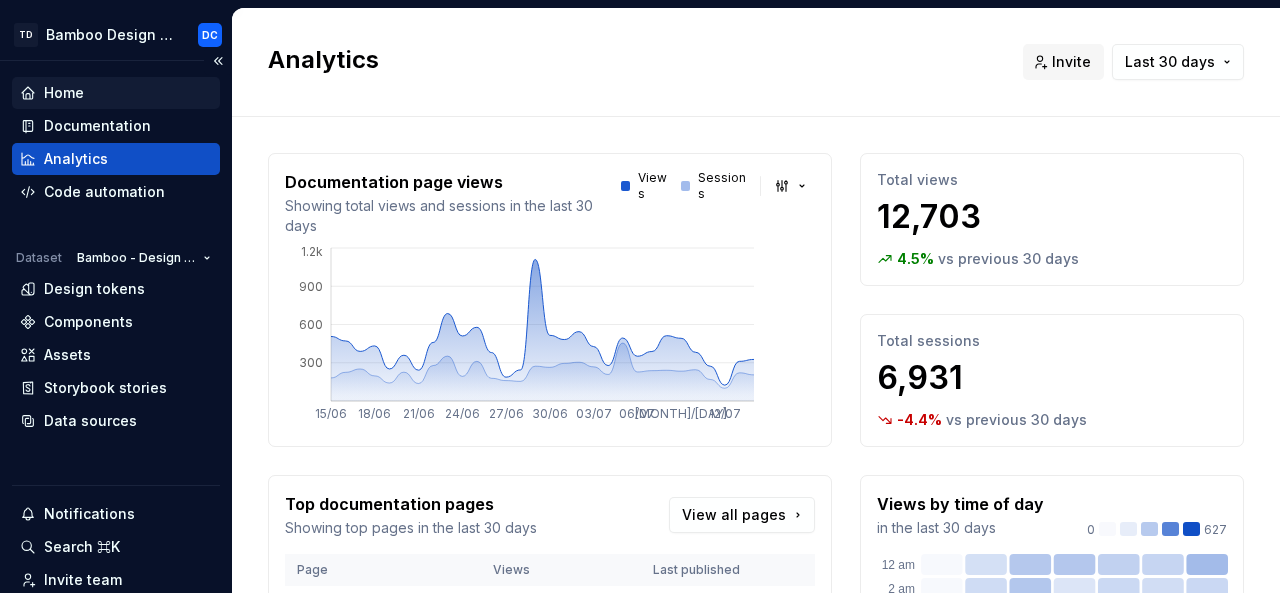 click on "Home" at bounding box center [64, 93] 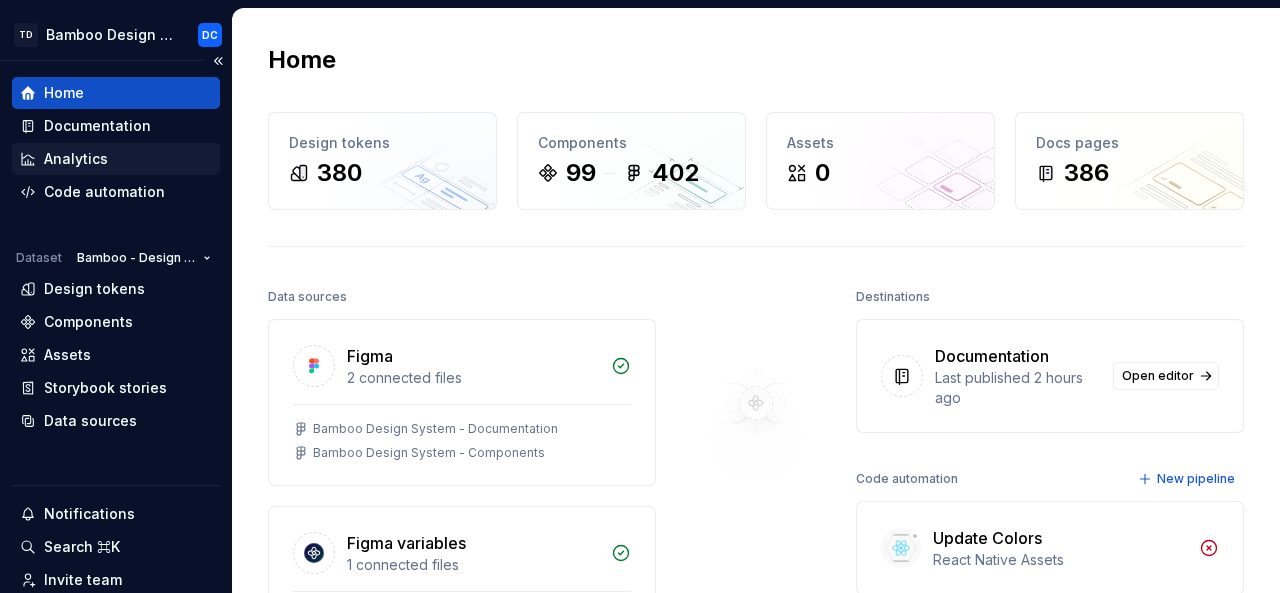 click on "Analytics" at bounding box center [116, 159] 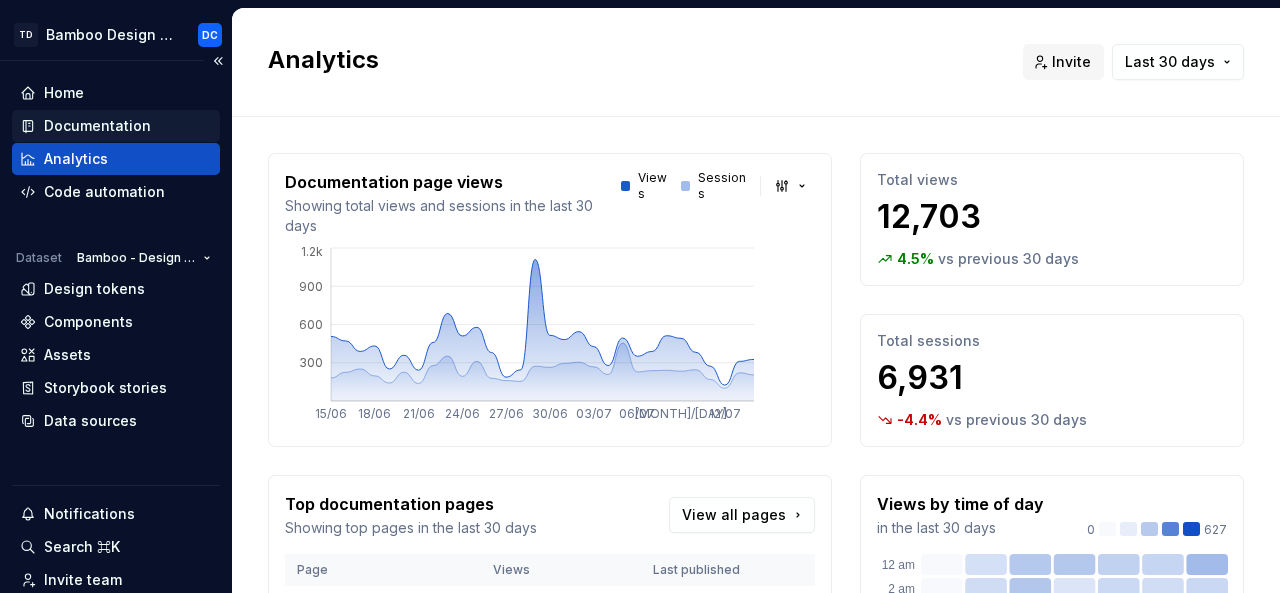 click on "Documentation" at bounding box center [97, 126] 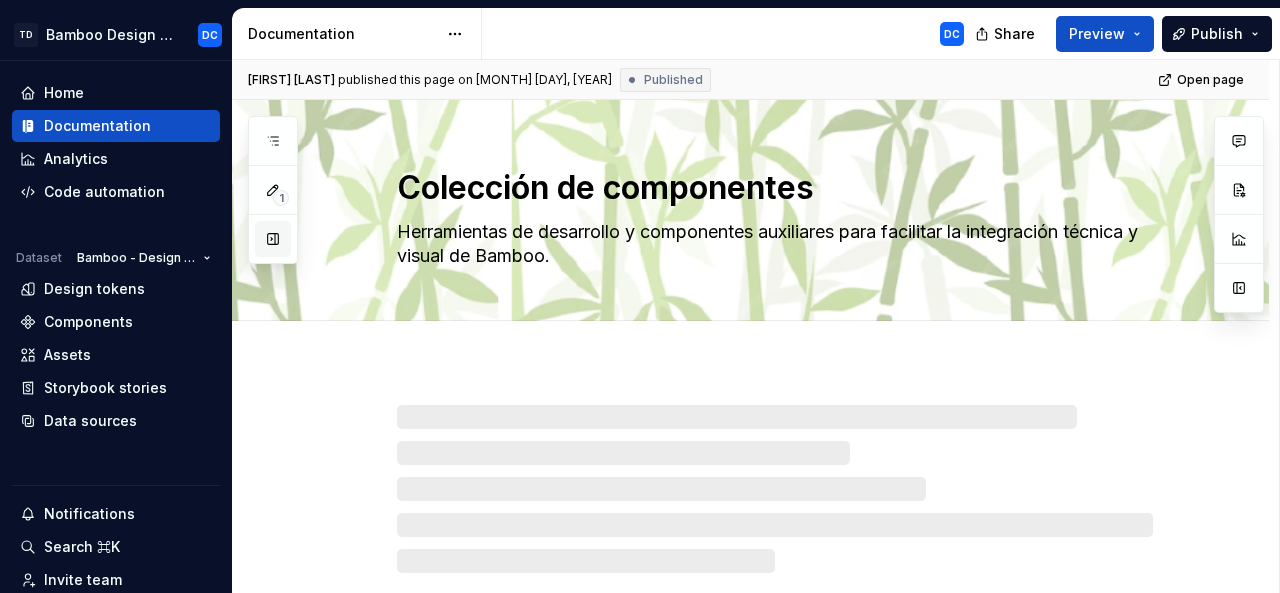 click at bounding box center [273, 239] 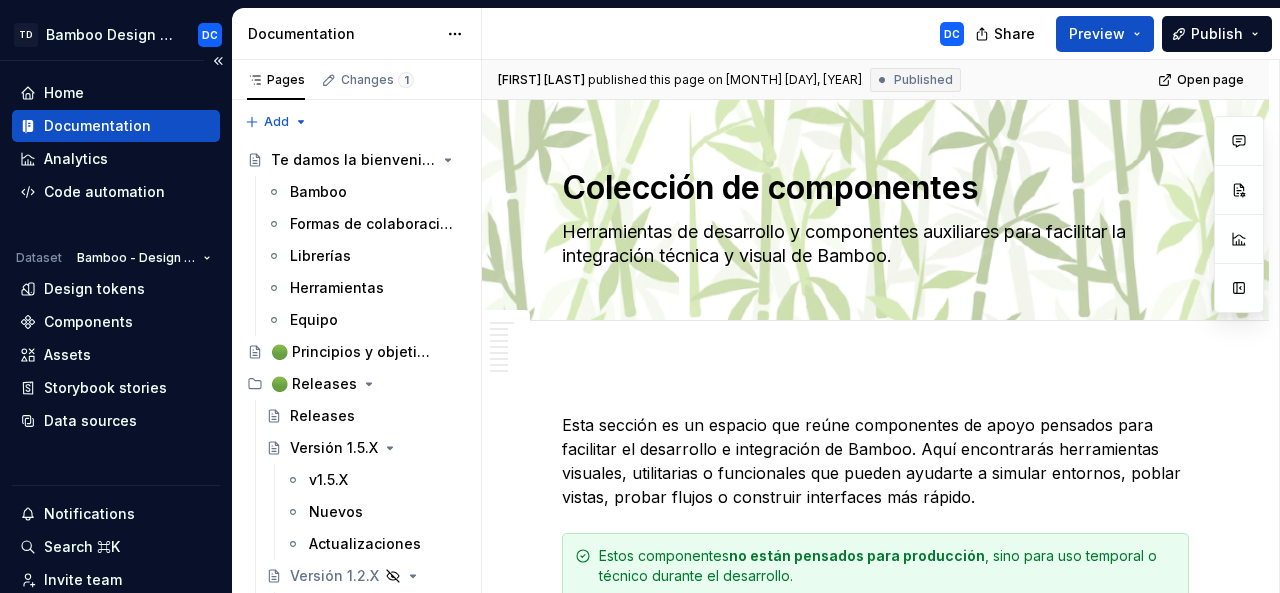 drag, startPoint x: 272, startPoint y: 241, endPoint x: 160, endPoint y: 220, distance: 113.951744 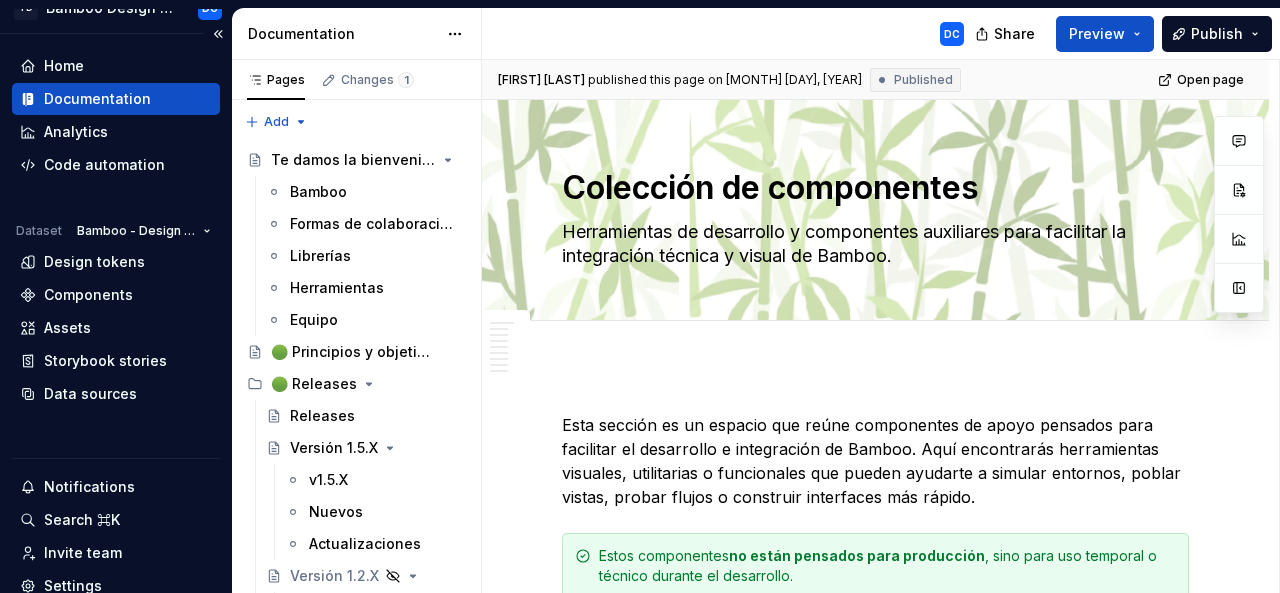 scroll, scrollTop: 0, scrollLeft: 0, axis: both 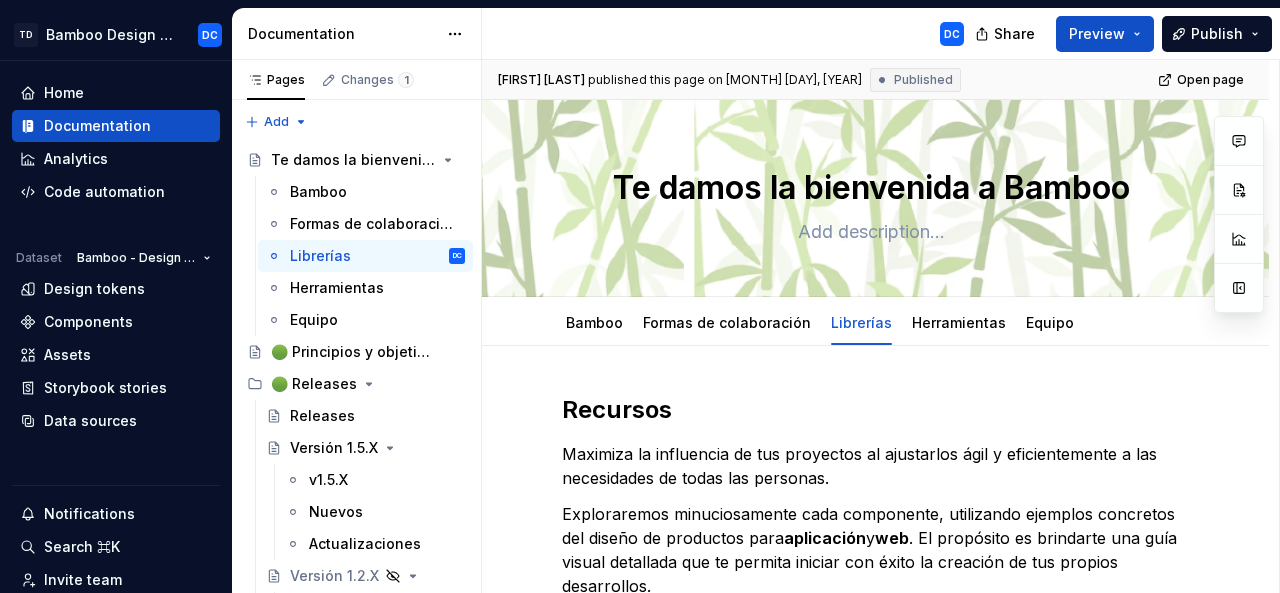 type on "*" 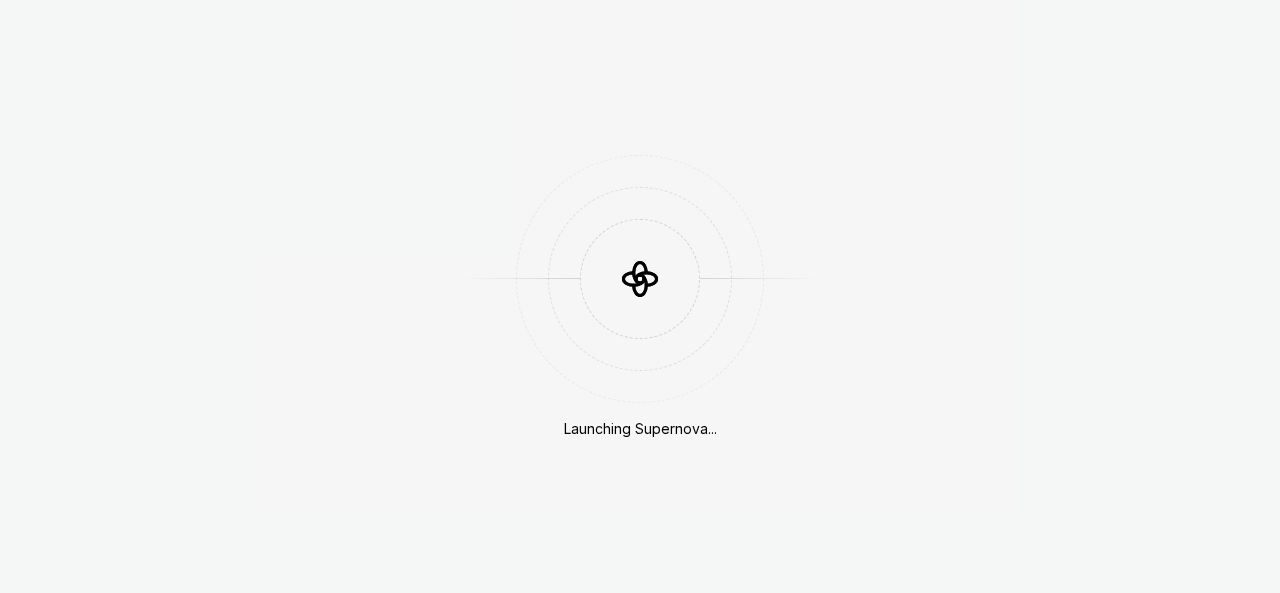 scroll, scrollTop: 0, scrollLeft: 0, axis: both 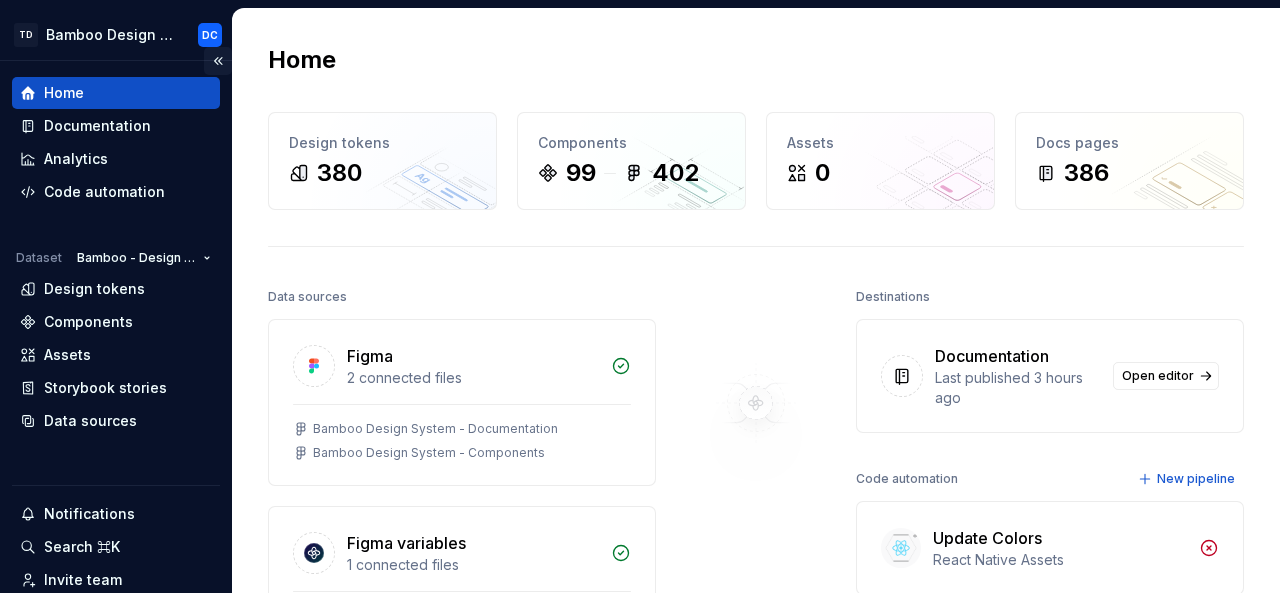 click at bounding box center [218, 61] 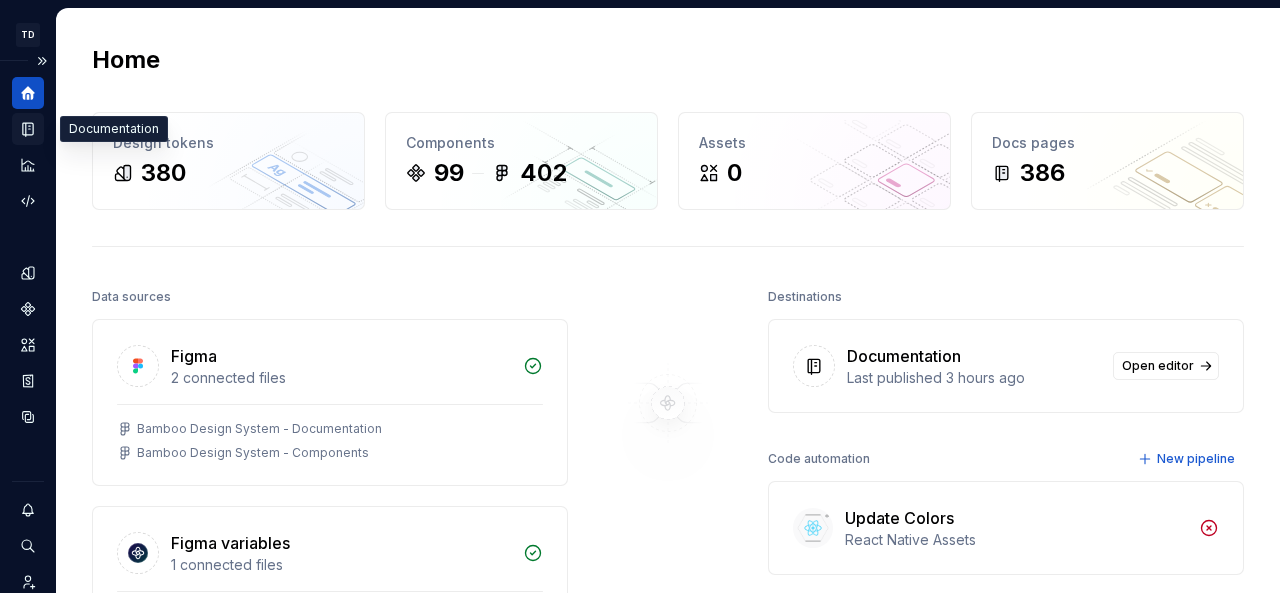click 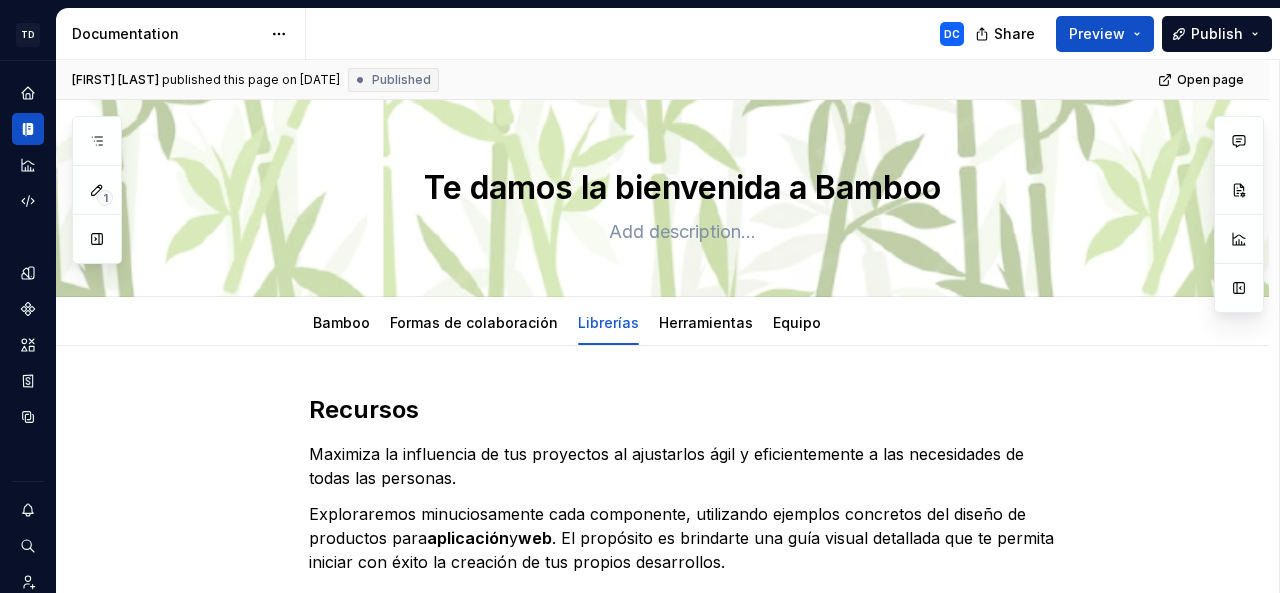 type on "*" 